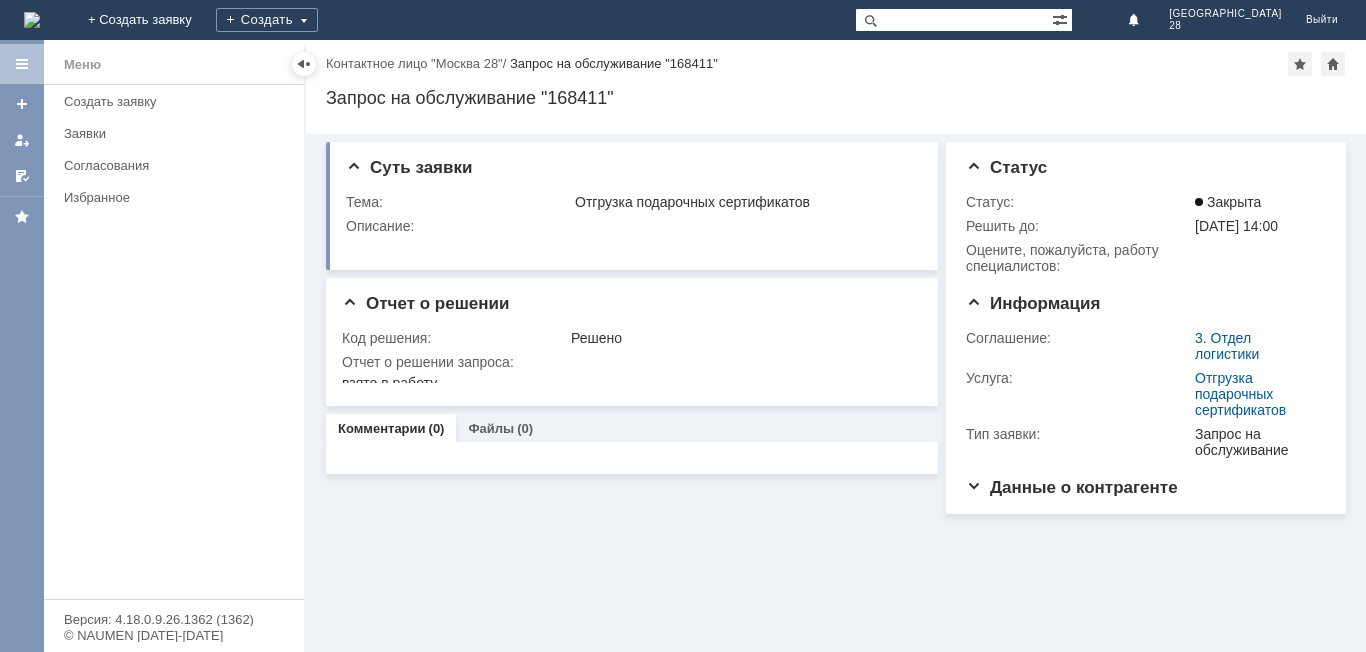 scroll, scrollTop: 0, scrollLeft: 0, axis: both 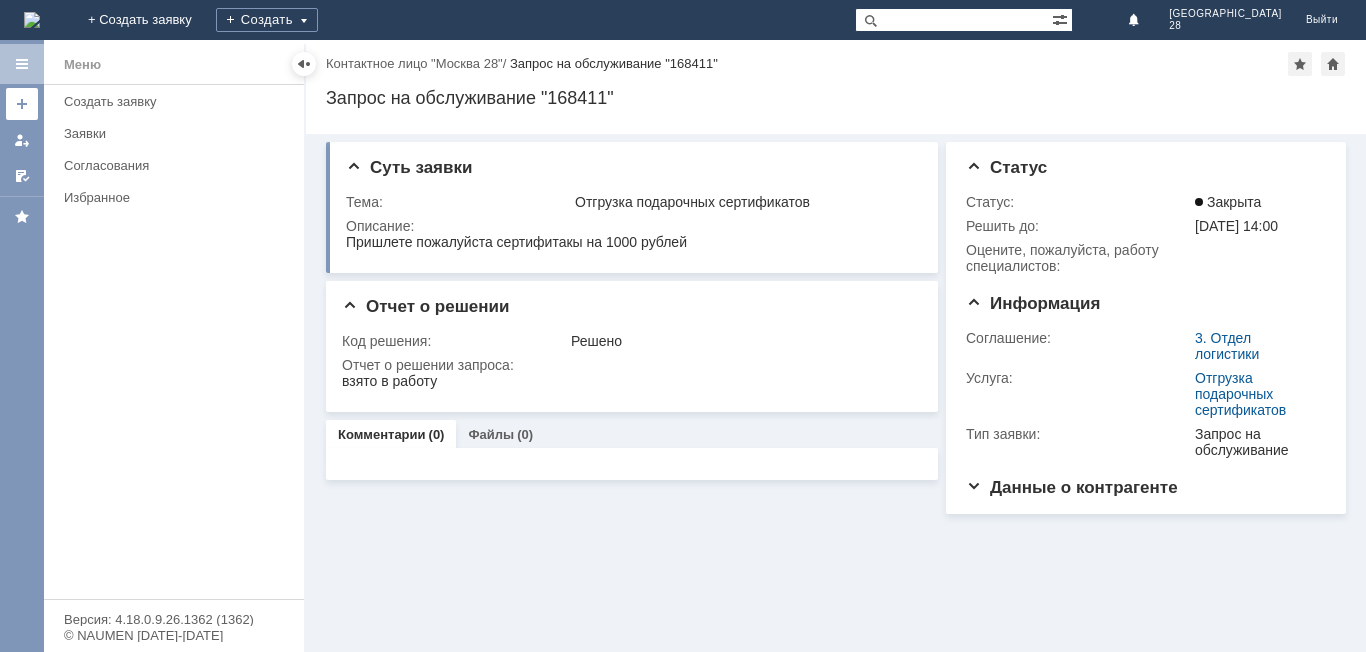 click at bounding box center (22, 104) 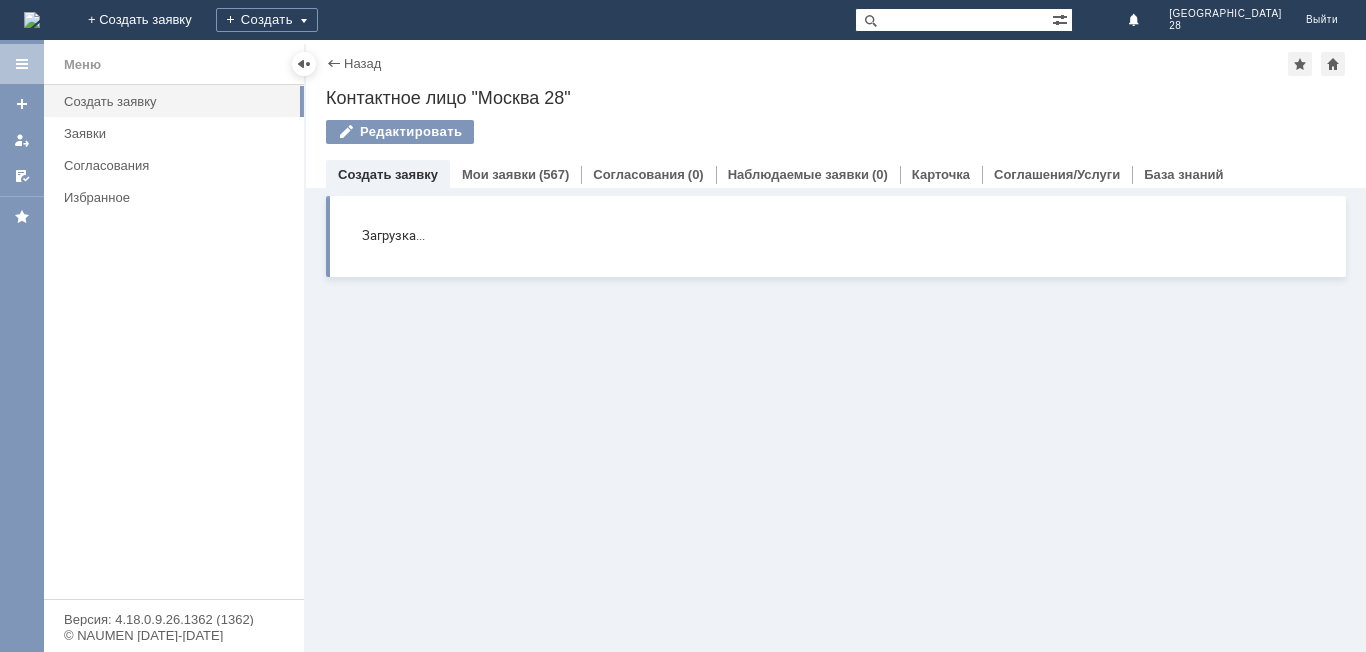 scroll, scrollTop: 0, scrollLeft: 0, axis: both 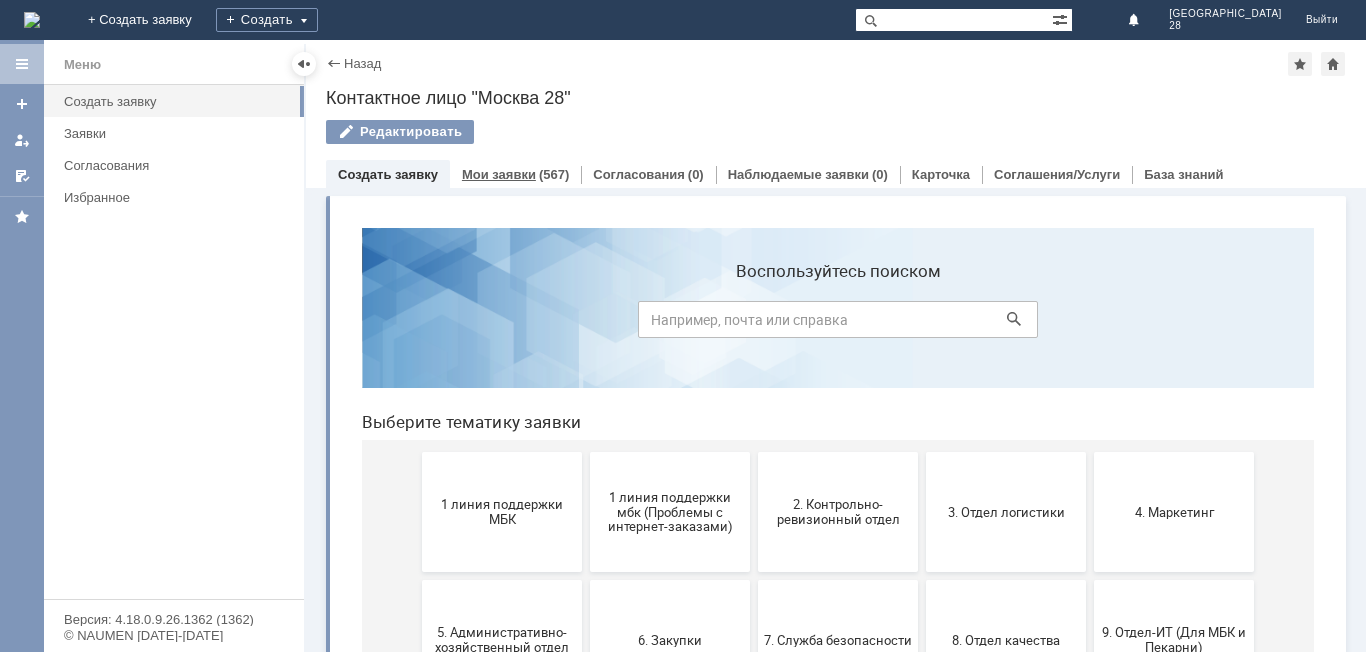 click on "(567)" at bounding box center (554, 174) 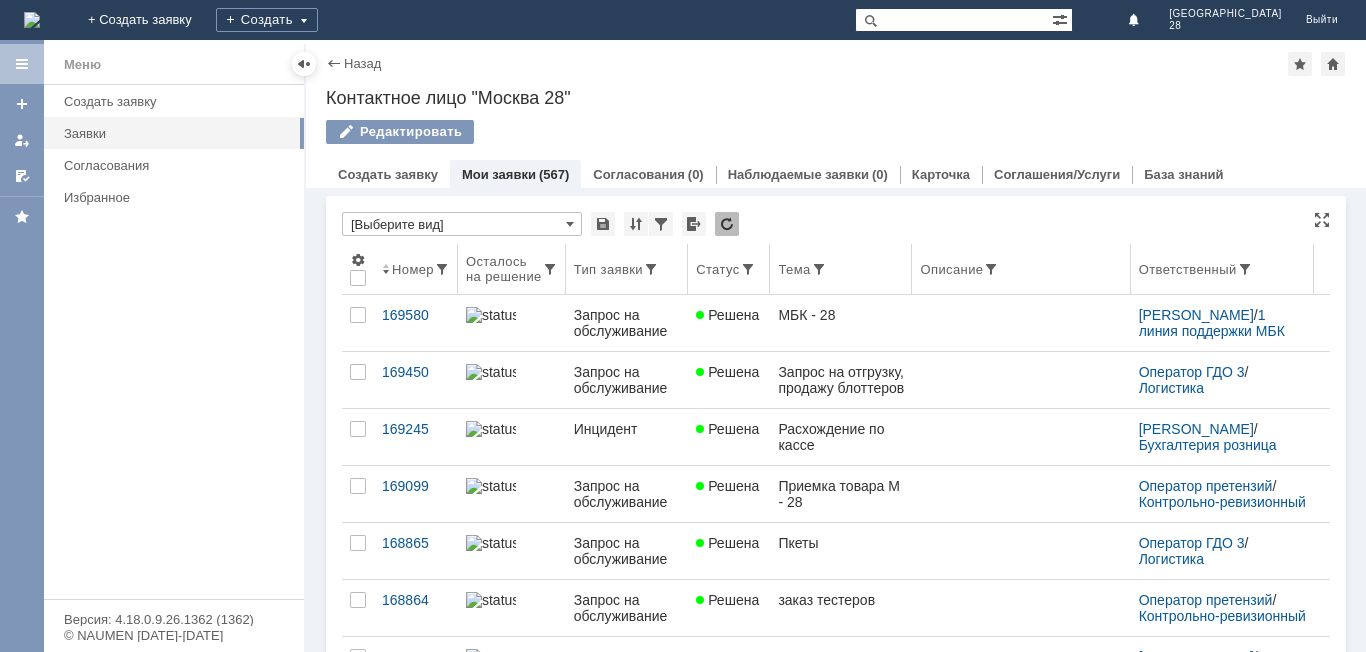 scroll, scrollTop: 0, scrollLeft: 0, axis: both 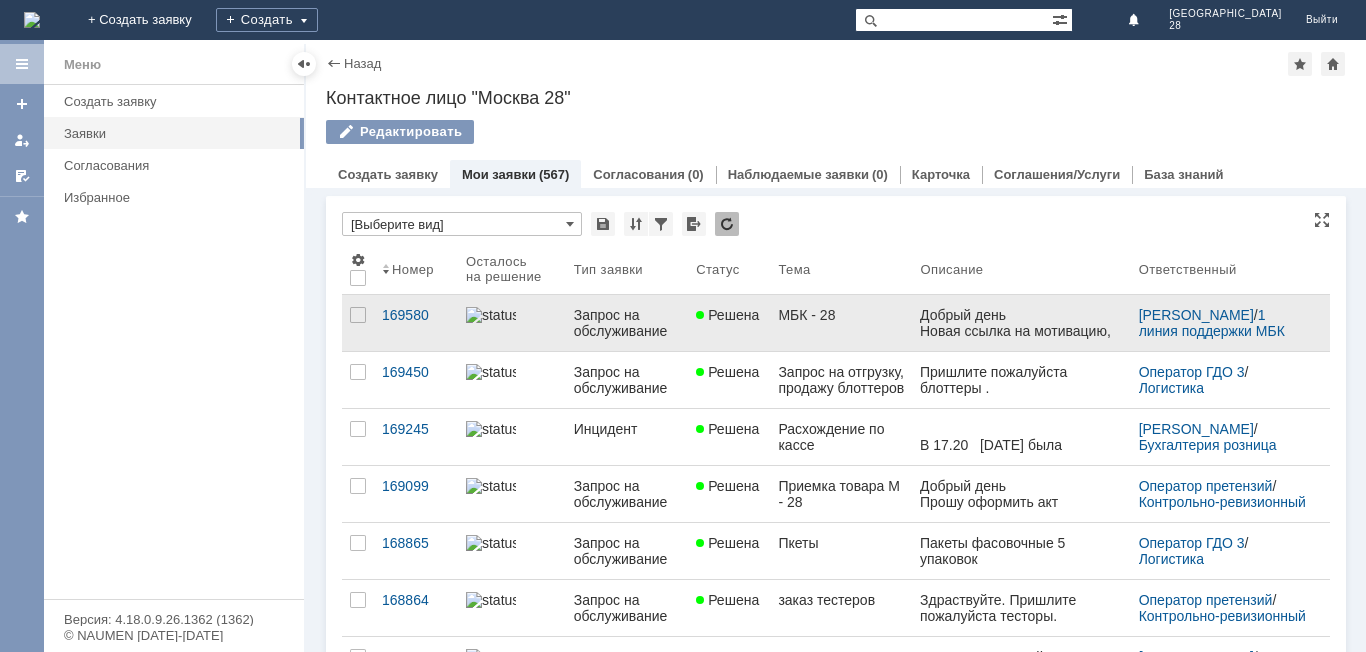 click on "Решена" at bounding box center [729, 323] 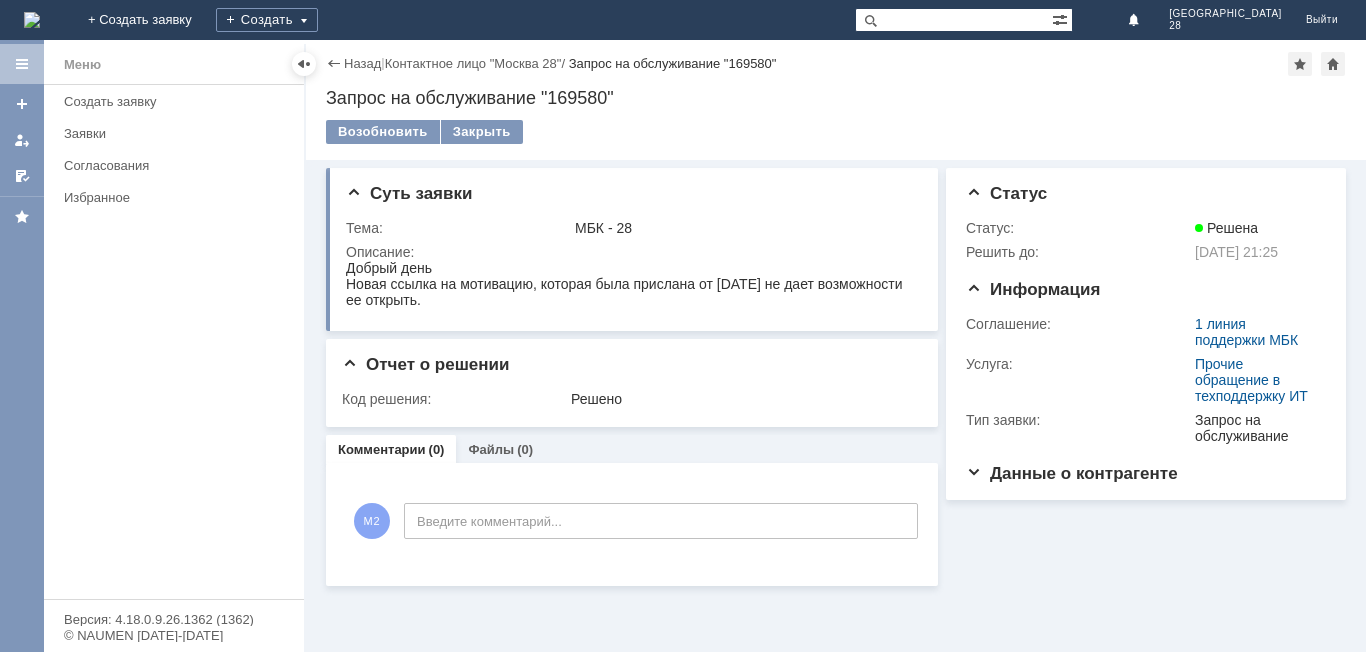 scroll, scrollTop: 0, scrollLeft: 0, axis: both 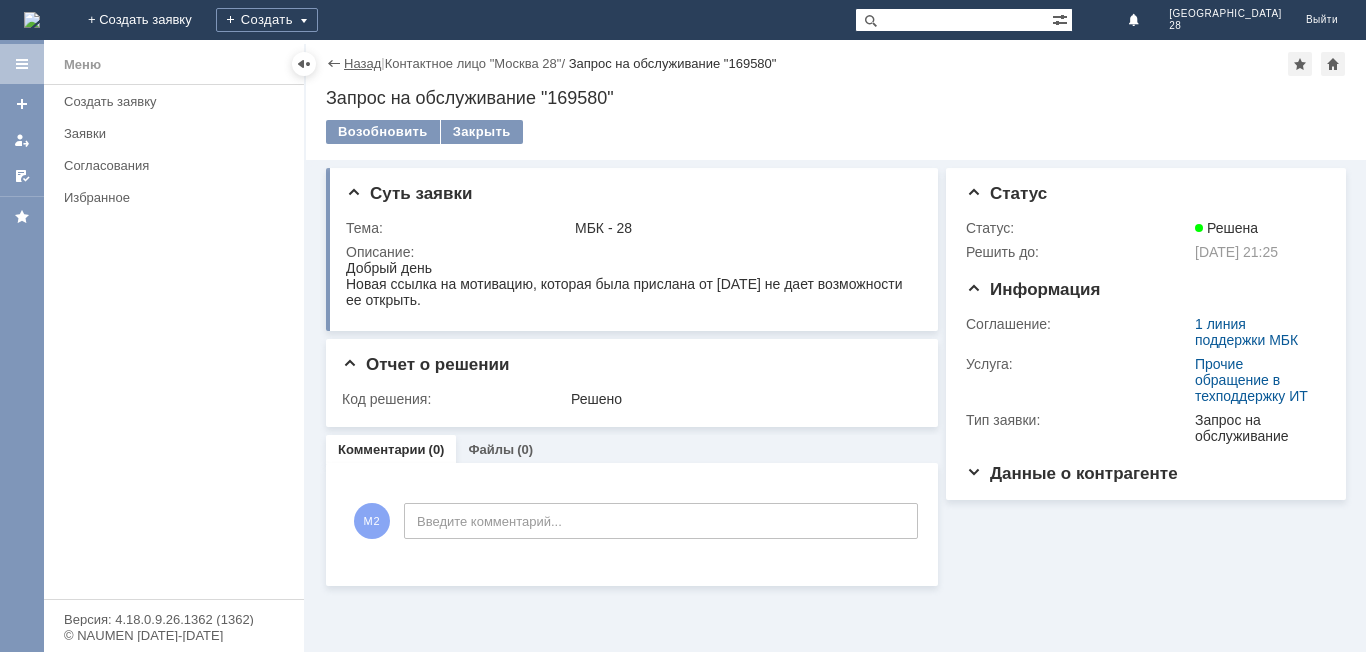 click on "Назад" at bounding box center (362, 63) 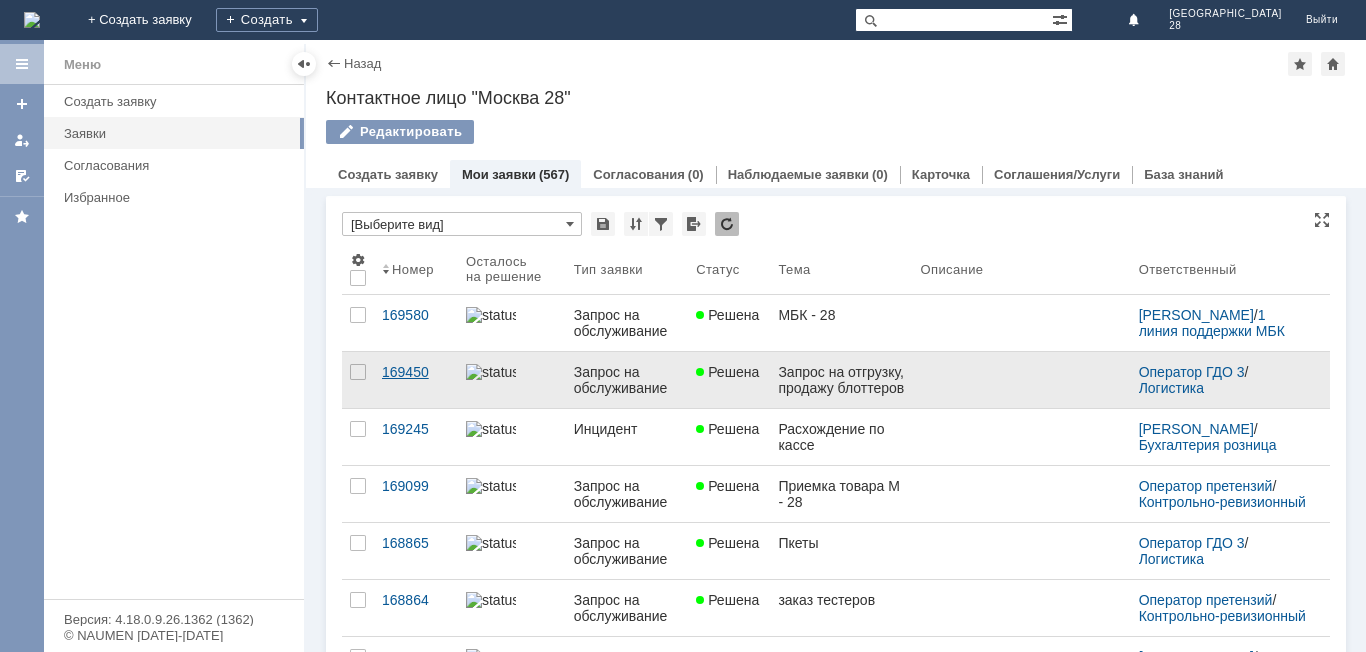 scroll, scrollTop: 0, scrollLeft: 0, axis: both 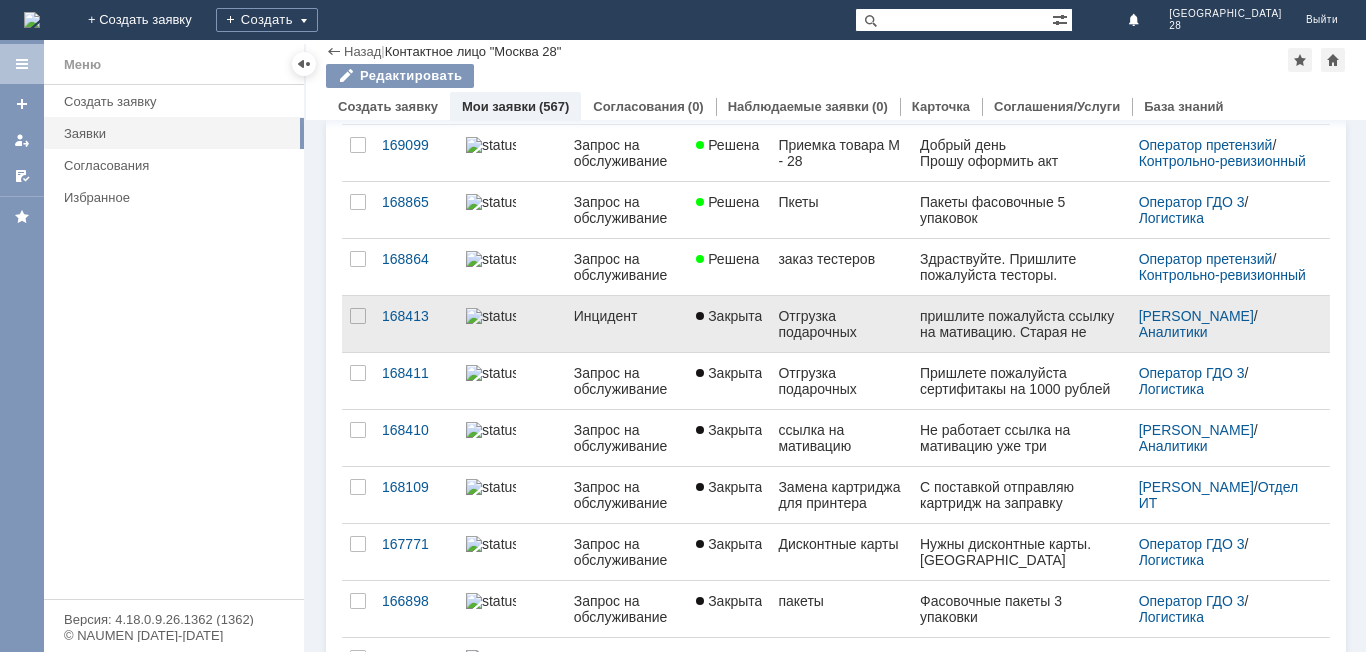 click on "пришлите пожалуйста ссылку на мативацию. Старая не работает" at bounding box center (1021, 332) 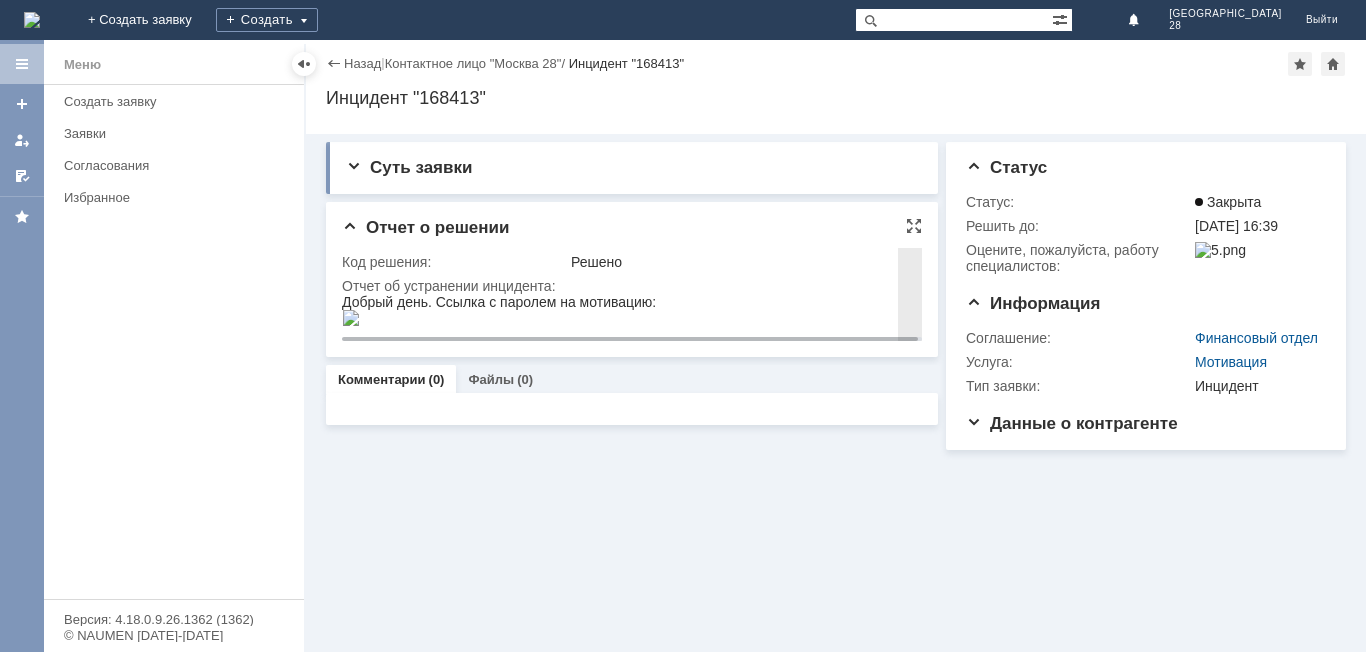 drag, startPoint x: 681, startPoint y: 619, endPoint x: 498, endPoint y: 319, distance: 351.41 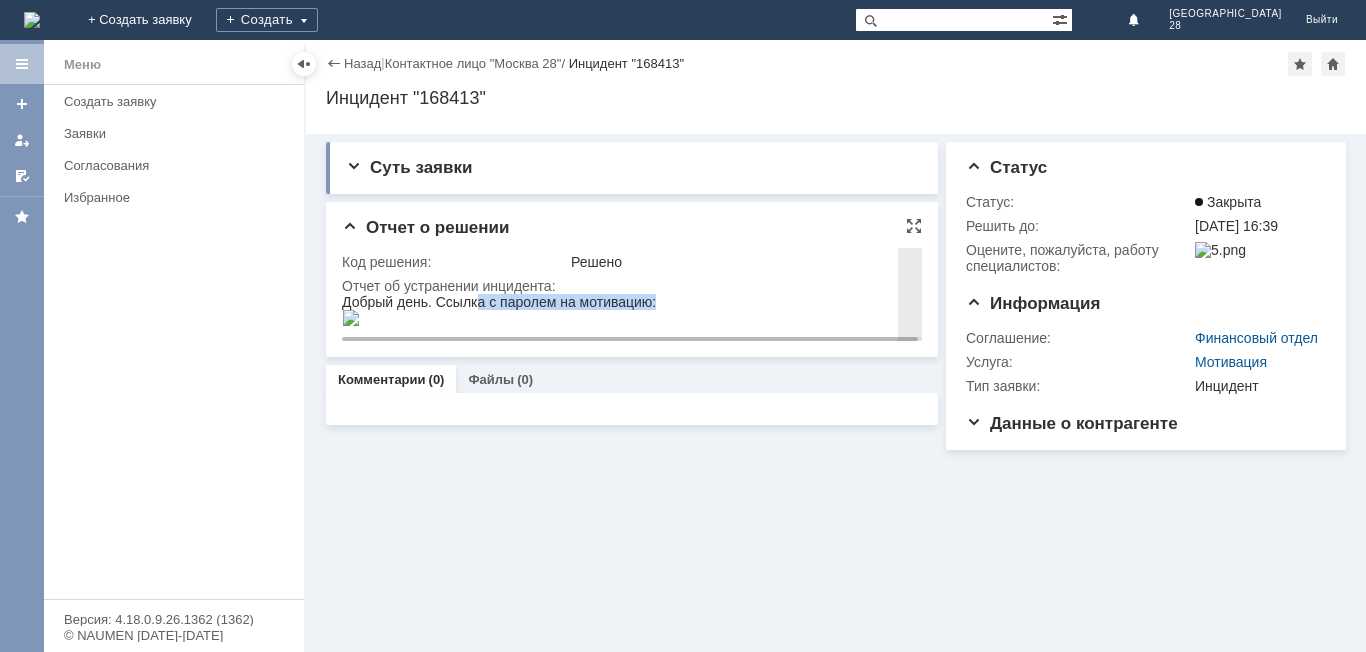 drag, startPoint x: 480, startPoint y: 305, endPoint x: 367, endPoint y: 349, distance: 121.264175 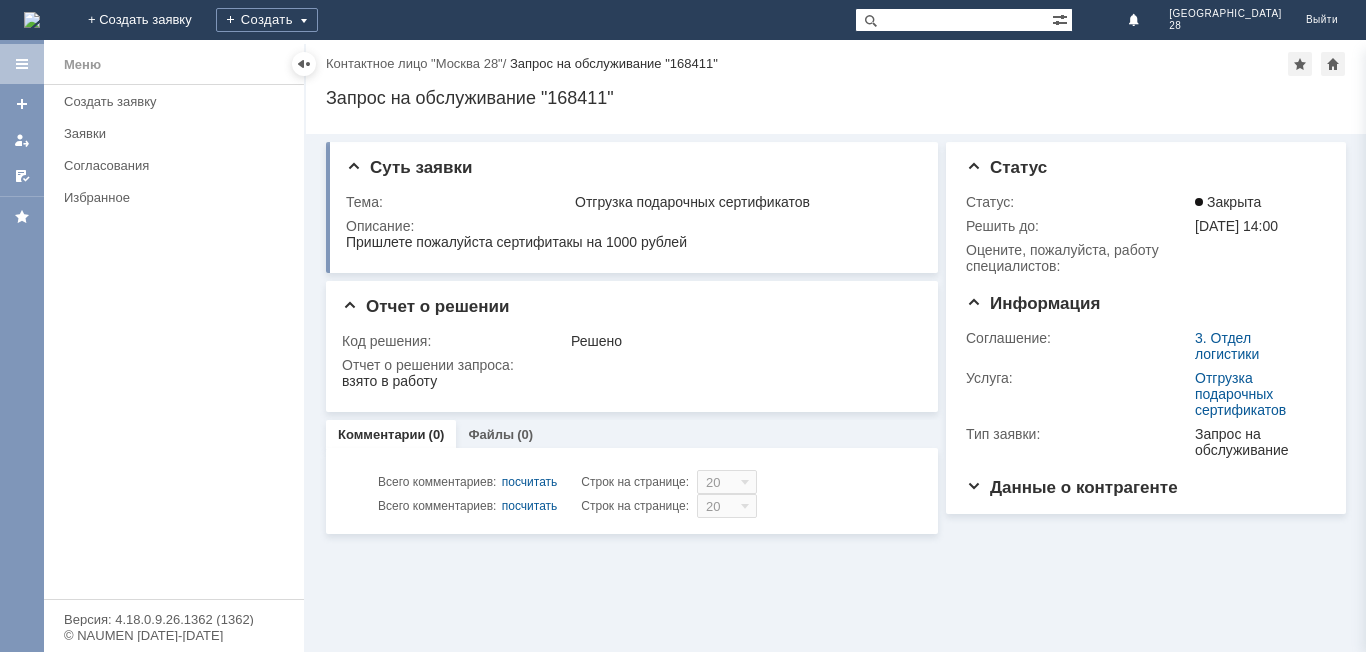 scroll, scrollTop: 0, scrollLeft: 0, axis: both 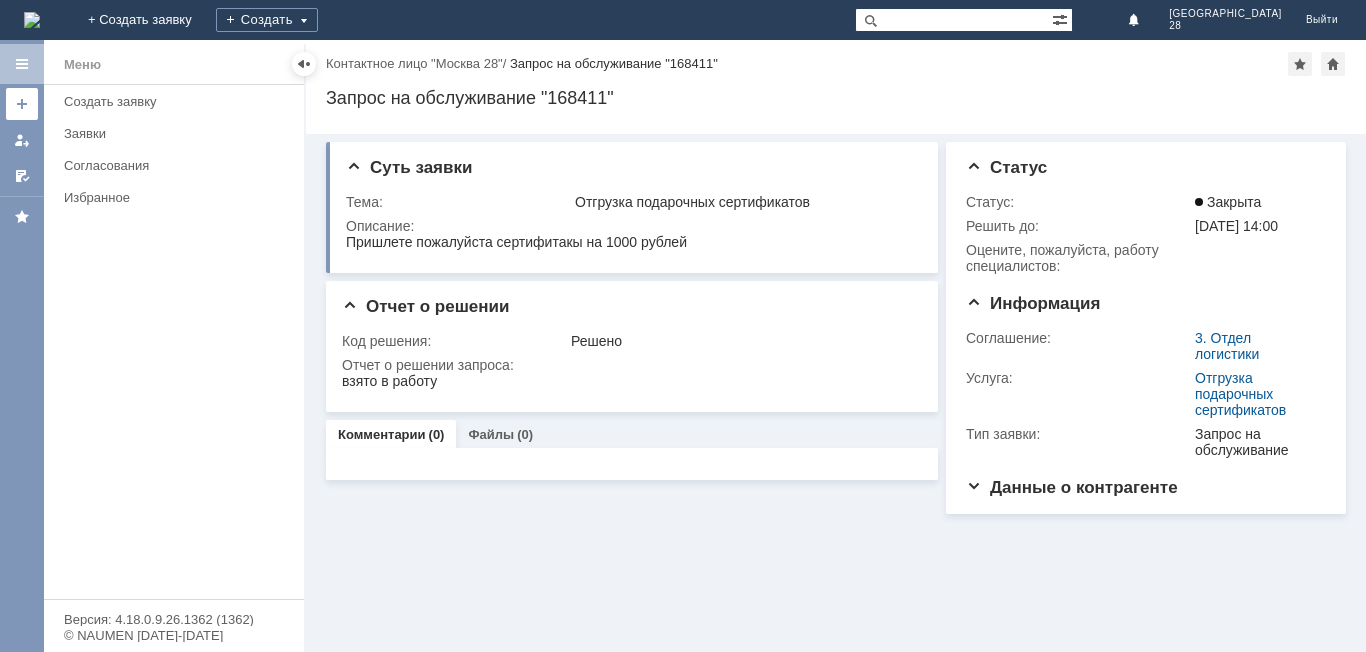 click at bounding box center [22, 104] 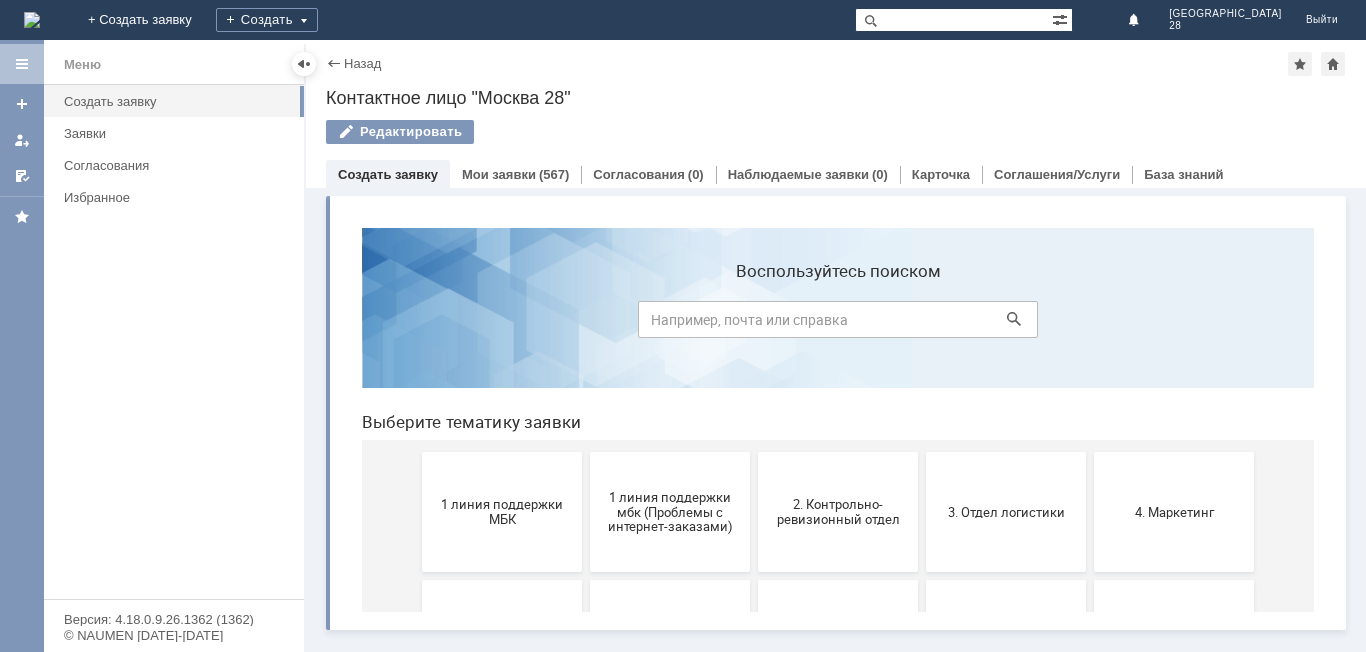 scroll, scrollTop: 0, scrollLeft: 0, axis: both 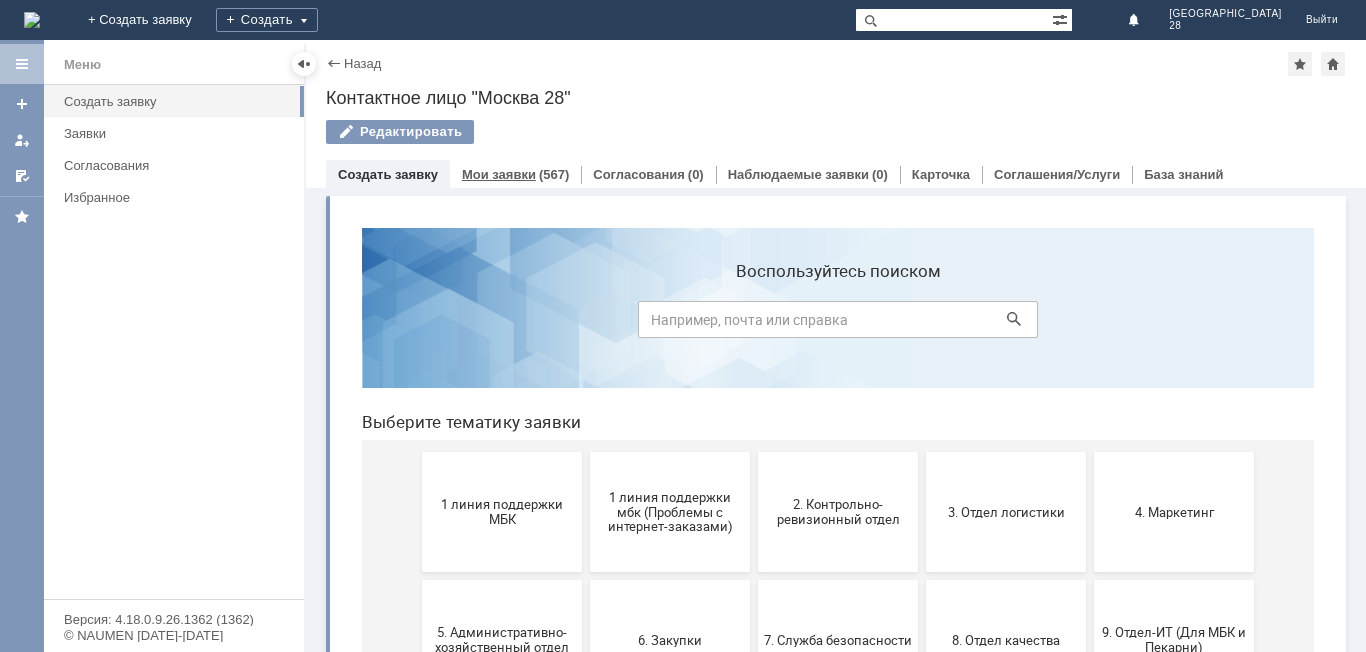 click on "Мои заявки" at bounding box center [499, 174] 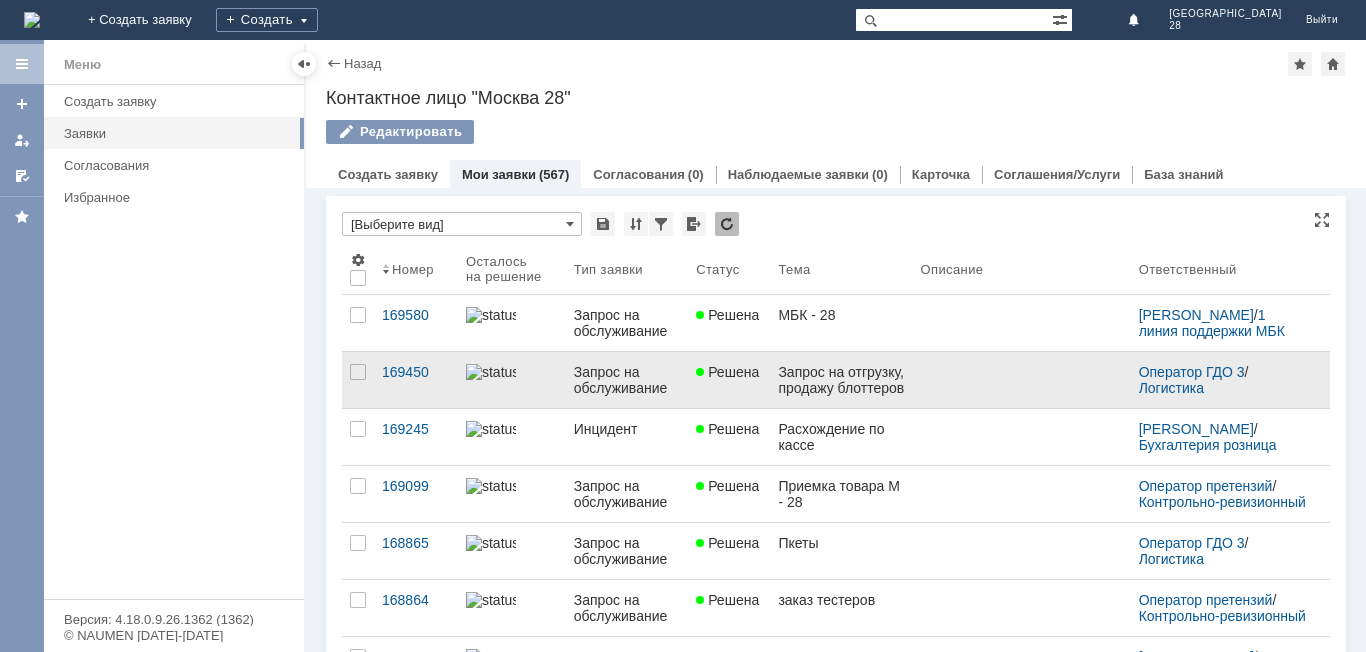 scroll, scrollTop: 0, scrollLeft: 0, axis: both 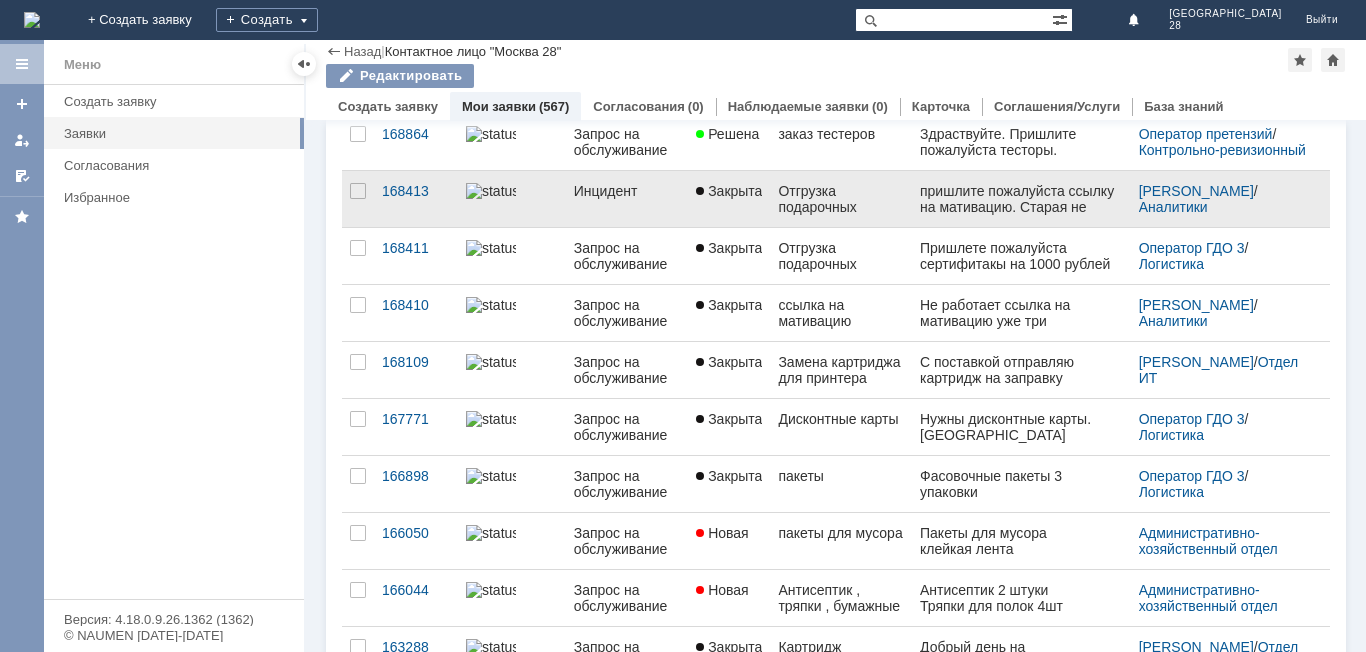 click on "Закрыта" at bounding box center (729, 199) 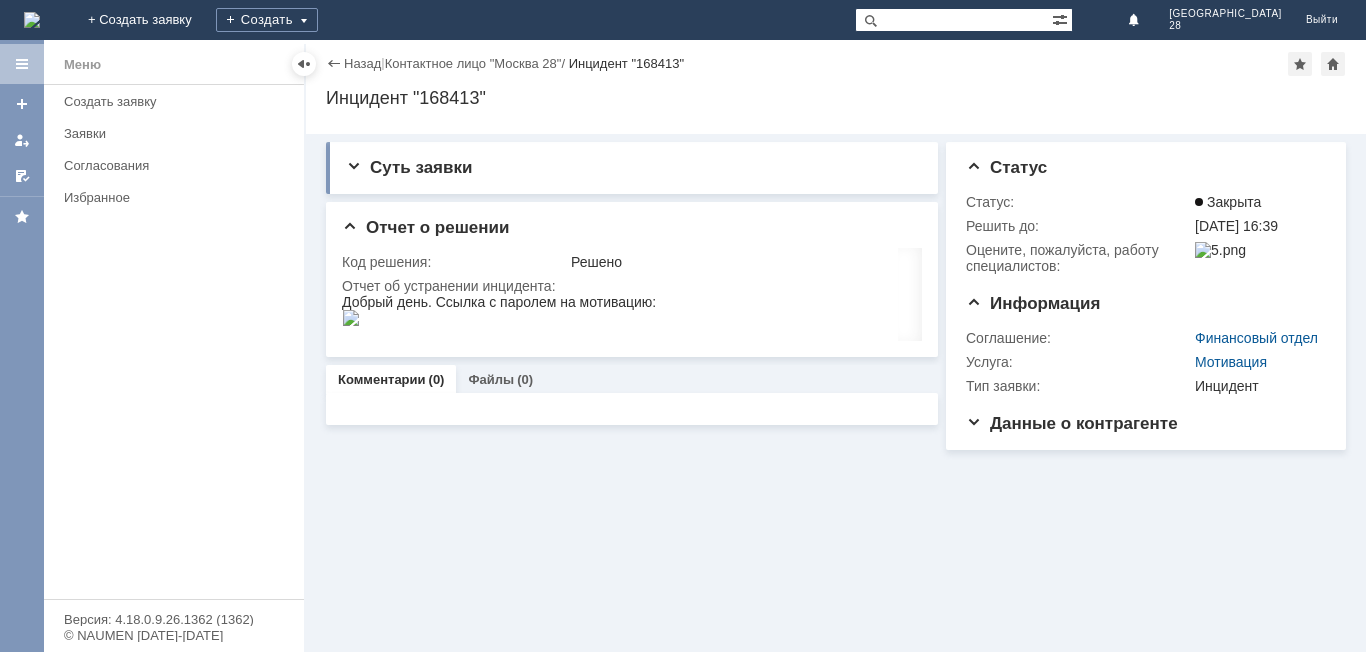 scroll, scrollTop: 0, scrollLeft: 0, axis: both 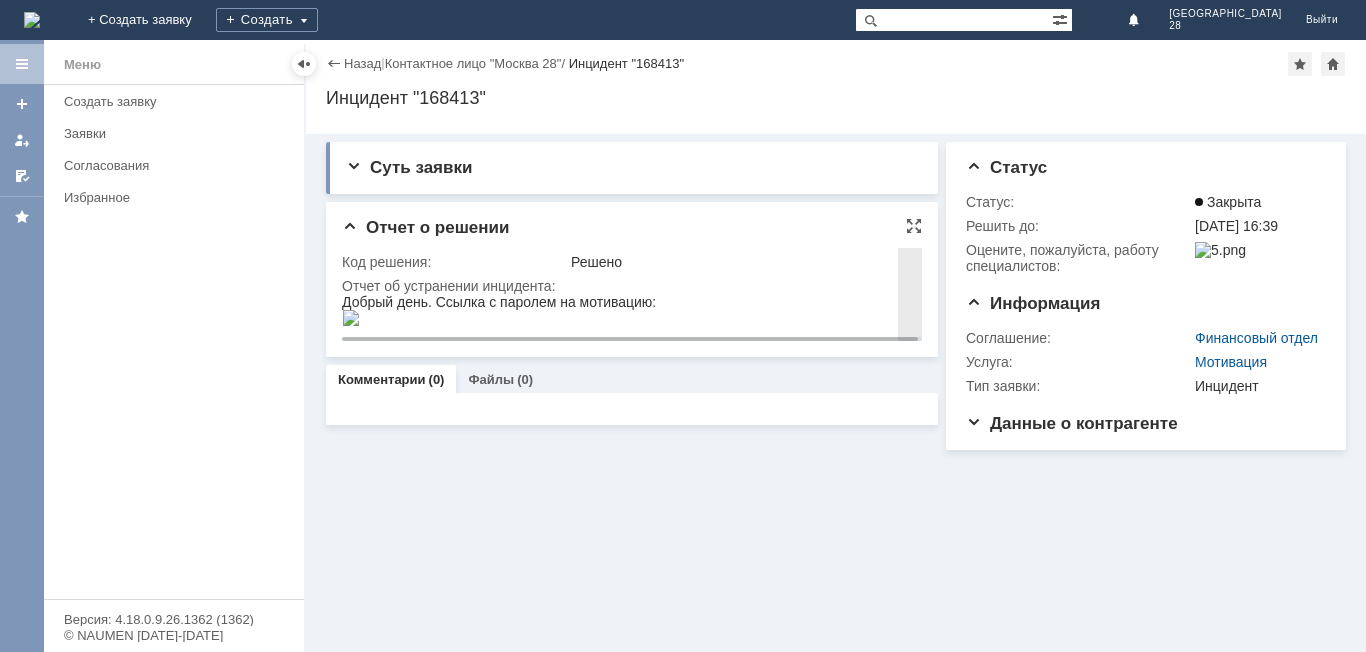 drag, startPoint x: 713, startPoint y: 333, endPoint x: 478, endPoint y: 326, distance: 235.10423 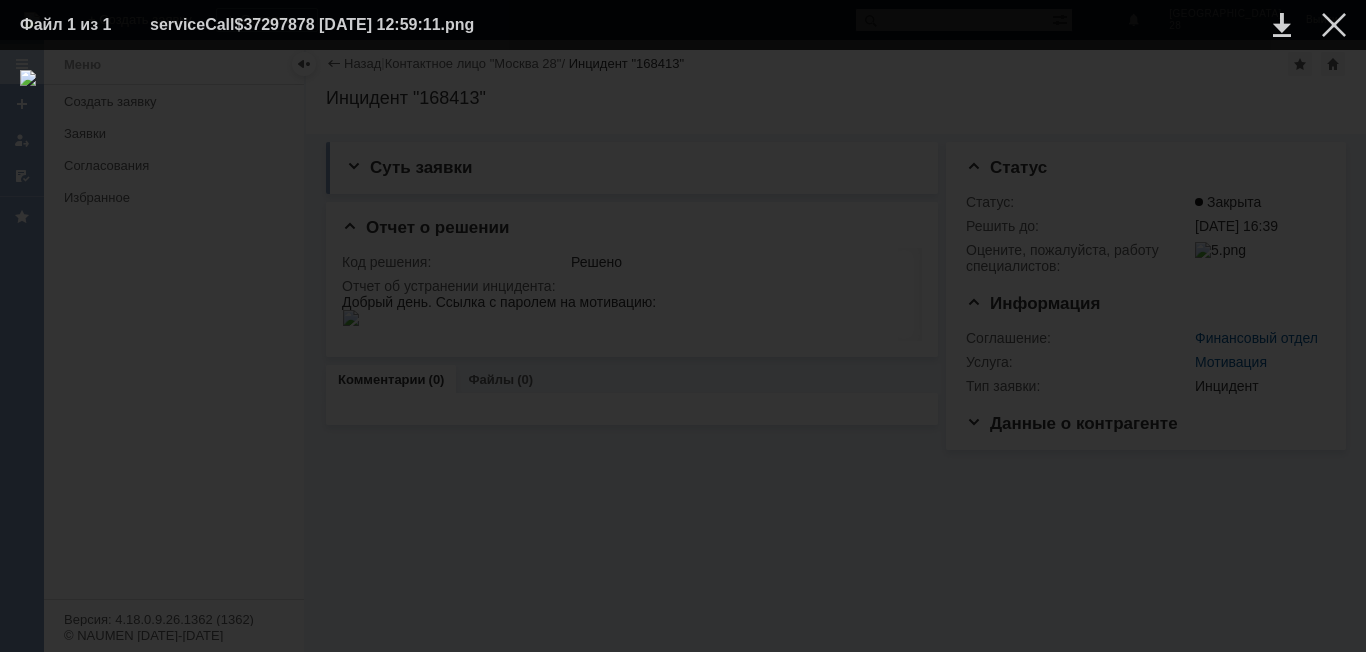 click at bounding box center [683, 351] 